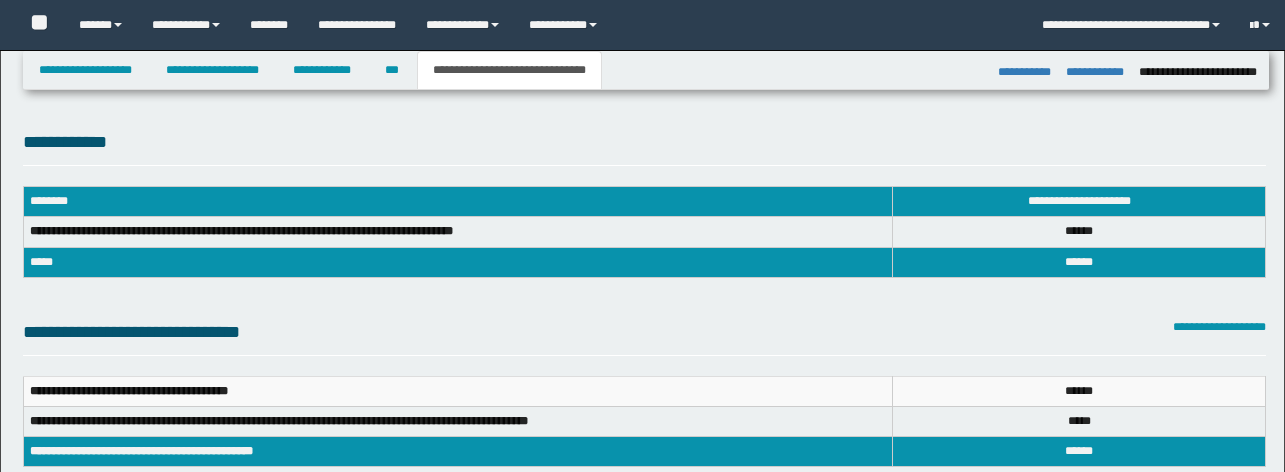 select on "*" 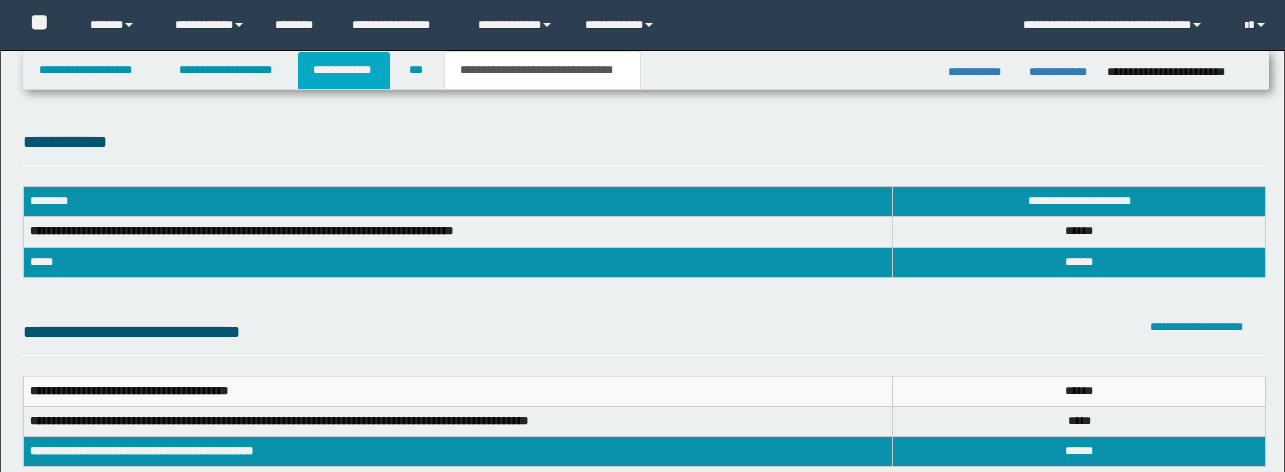 scroll, scrollTop: 1493, scrollLeft: 0, axis: vertical 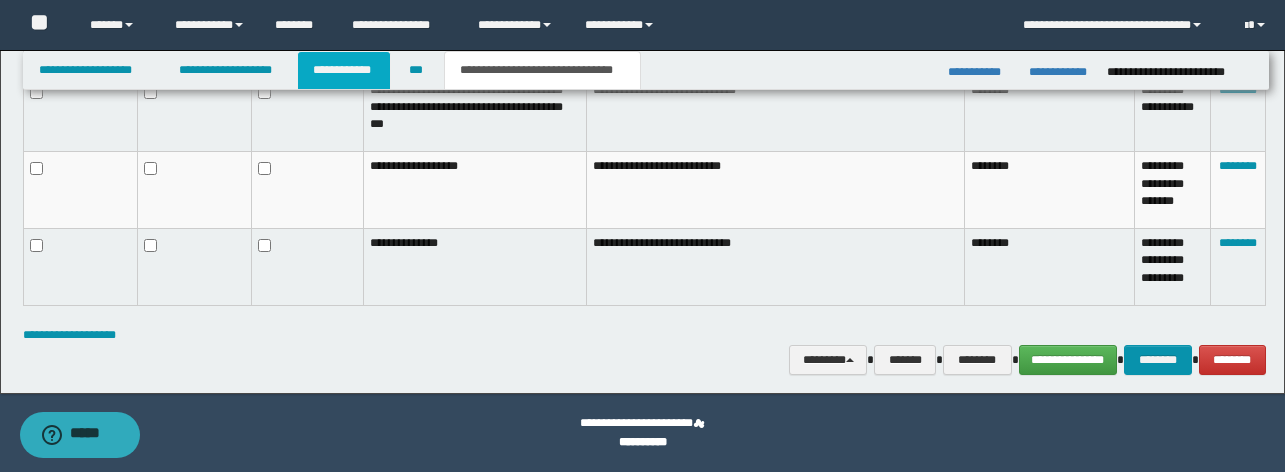 click on "**********" at bounding box center [344, 70] 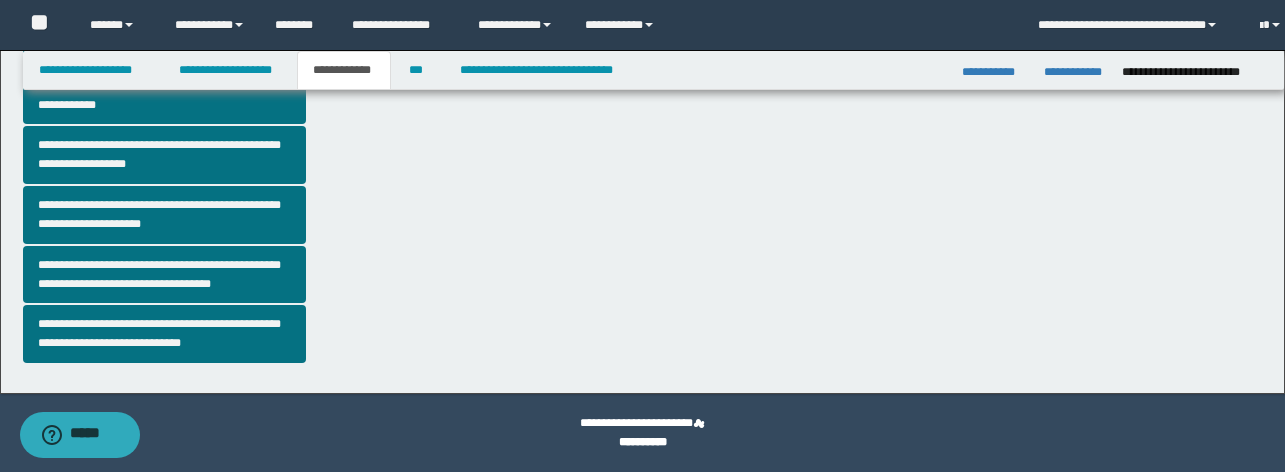 scroll, scrollTop: 677, scrollLeft: 0, axis: vertical 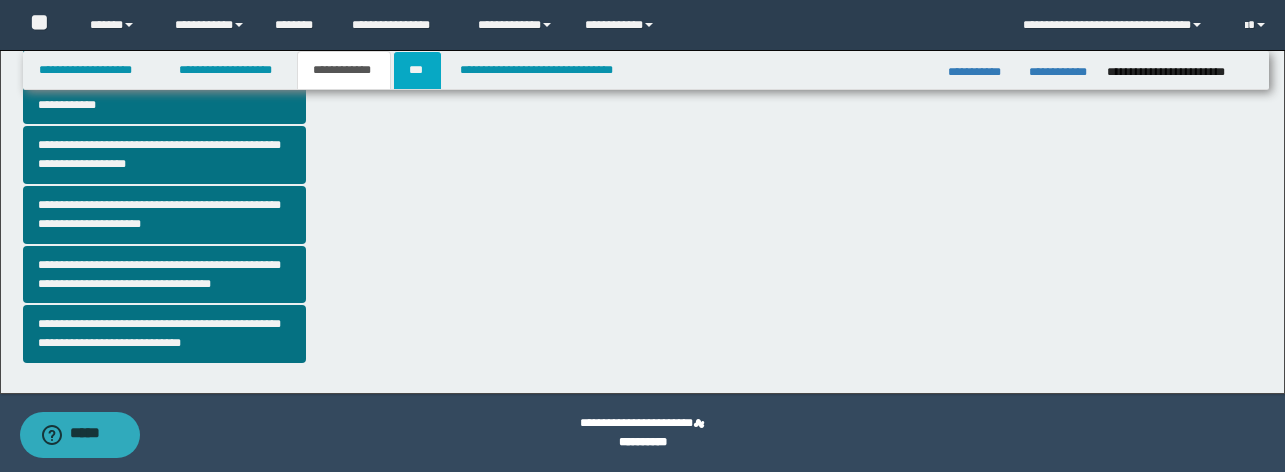 click on "***" at bounding box center [417, 70] 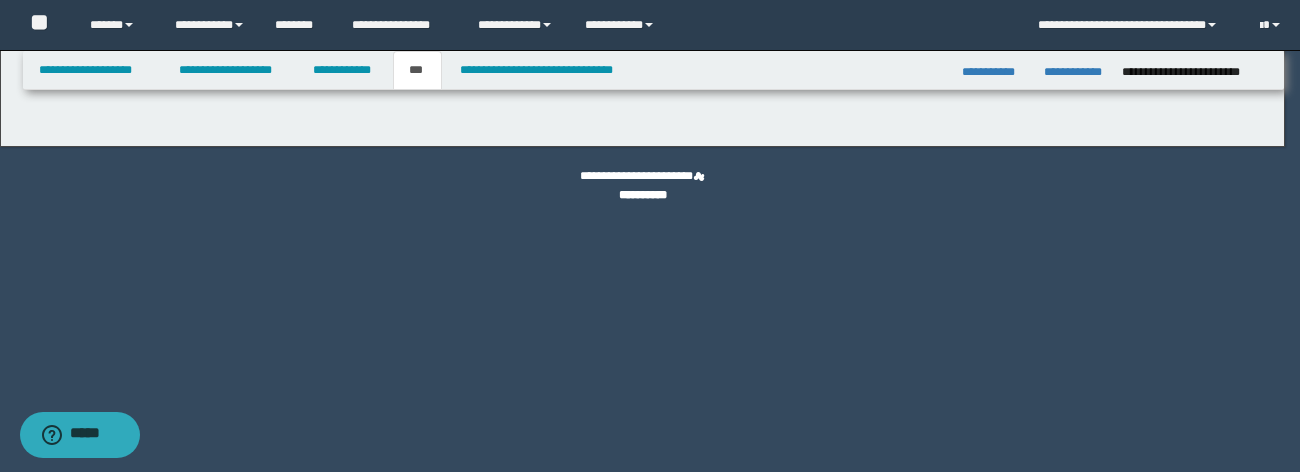 select on "*" 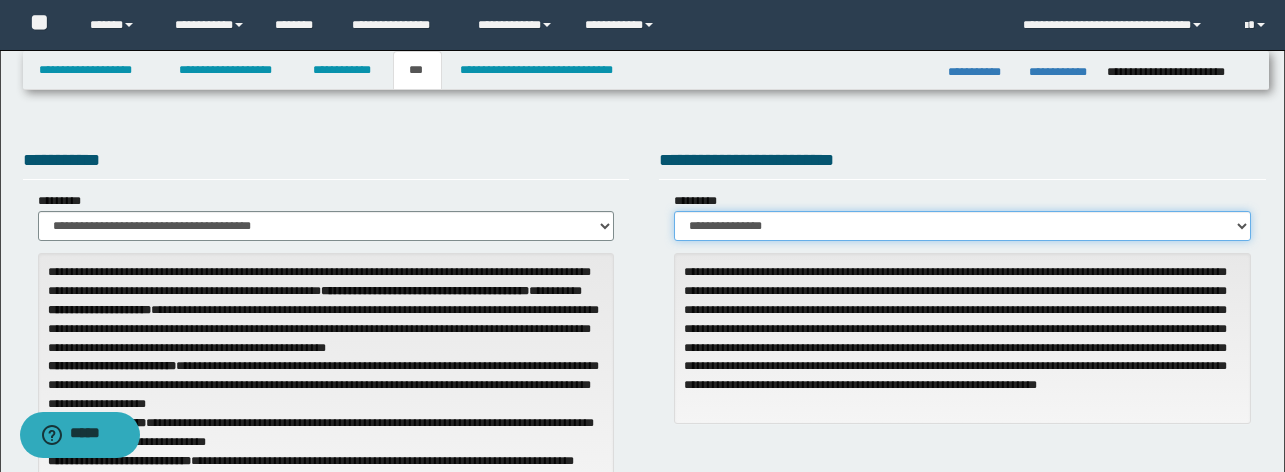 click on "**********" at bounding box center [962, 226] 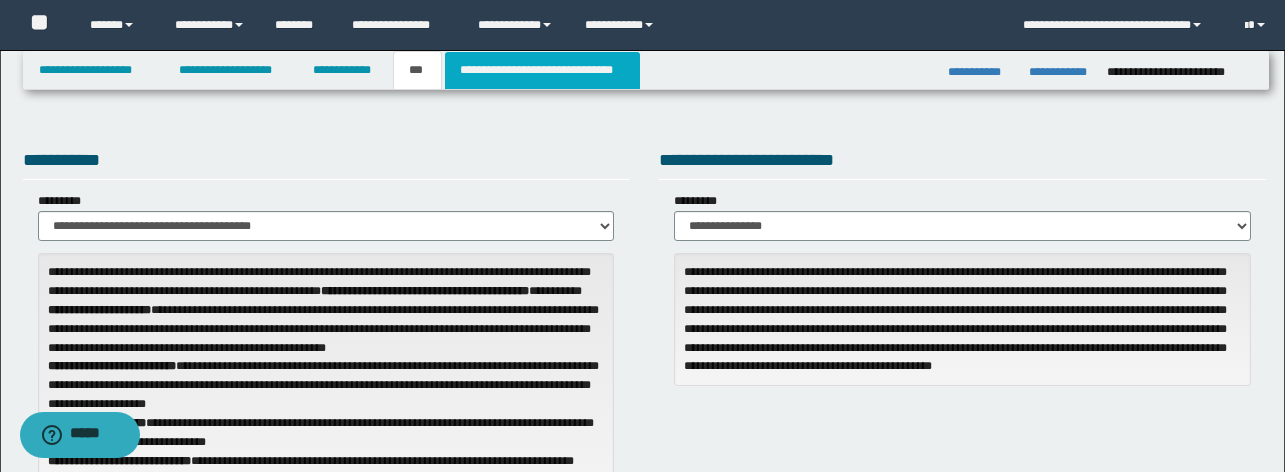 click on "**********" at bounding box center [542, 70] 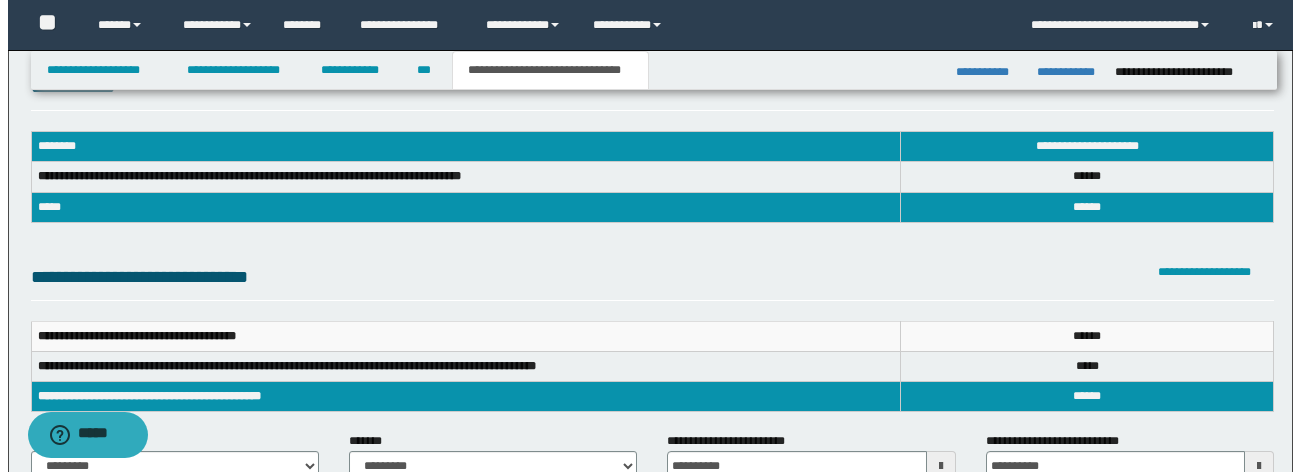 scroll, scrollTop: 0, scrollLeft: 0, axis: both 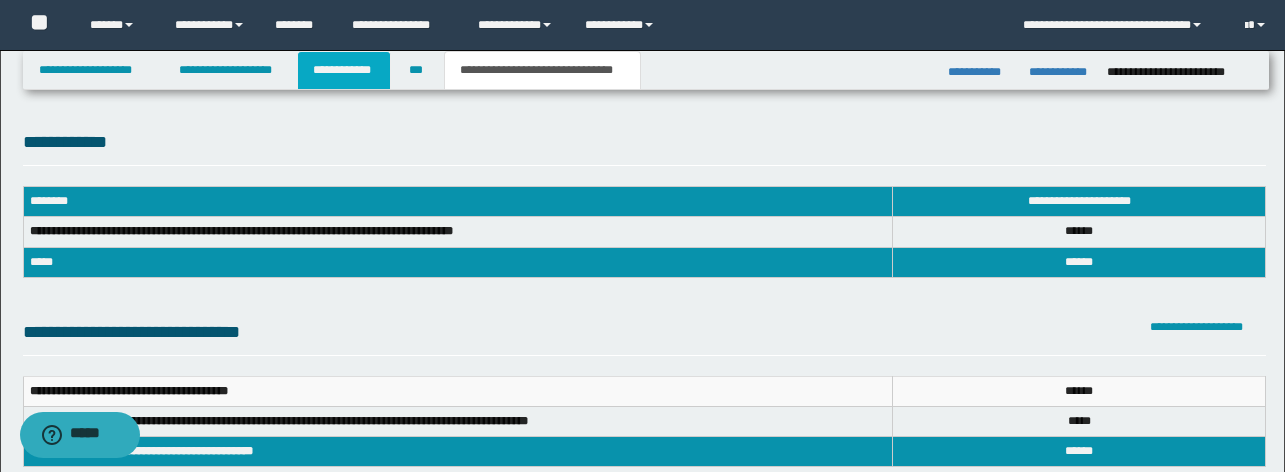 click on "**********" at bounding box center [344, 70] 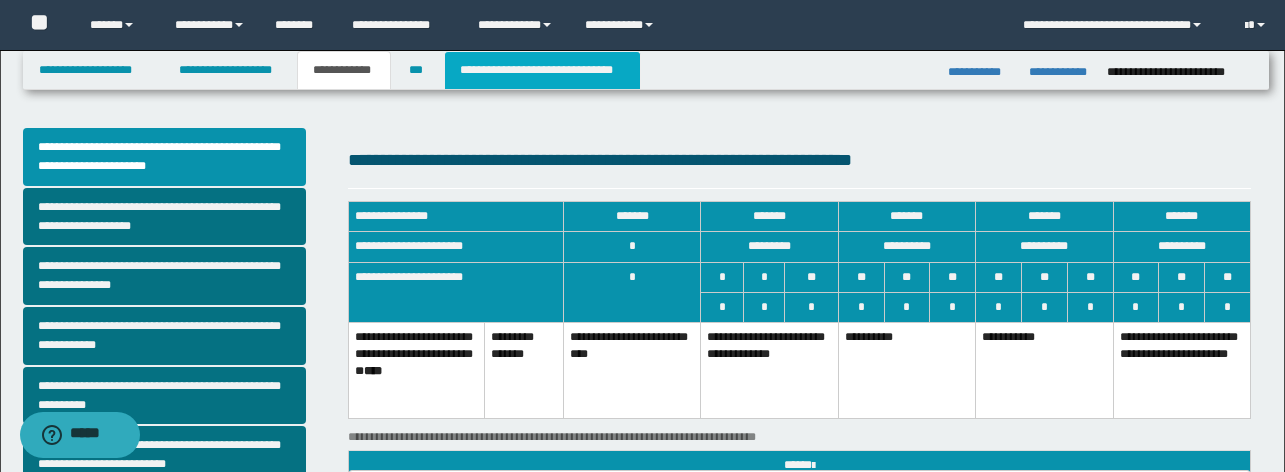 click on "**********" at bounding box center (542, 70) 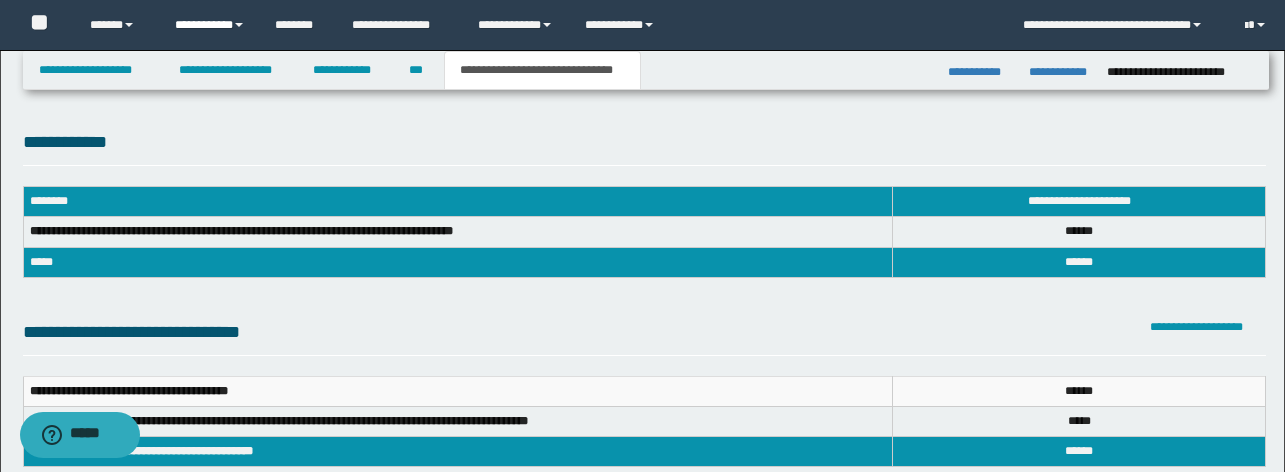 click on "**********" at bounding box center [210, 25] 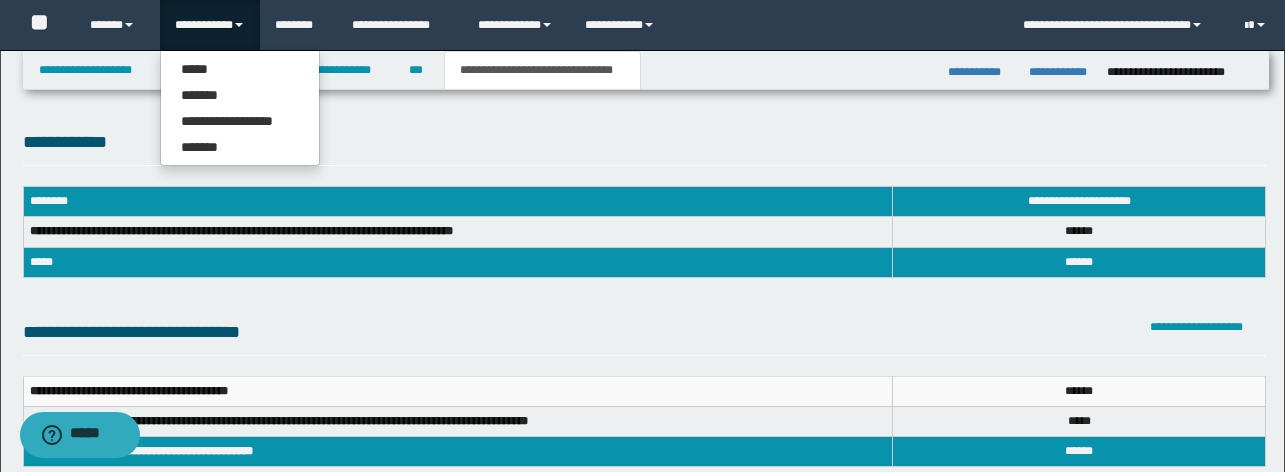 click on "**********" at bounding box center (642, 968) 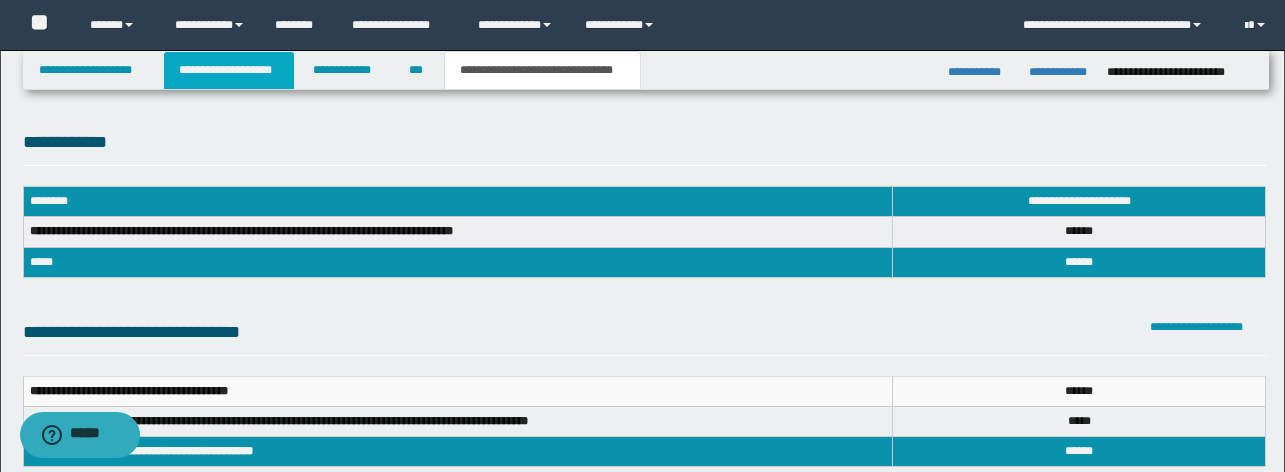 click on "**********" at bounding box center [229, 70] 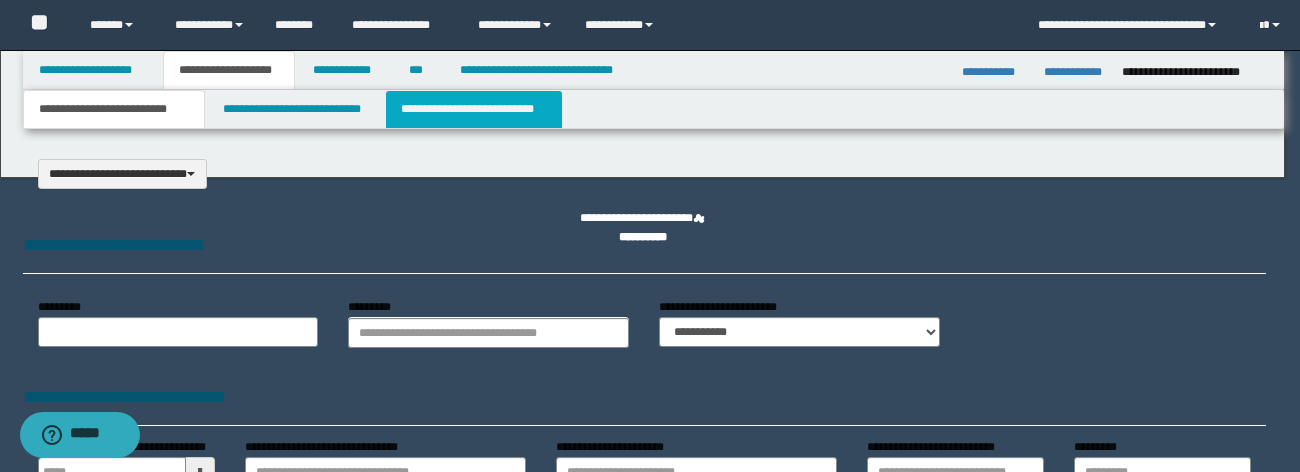 scroll, scrollTop: 0, scrollLeft: 0, axis: both 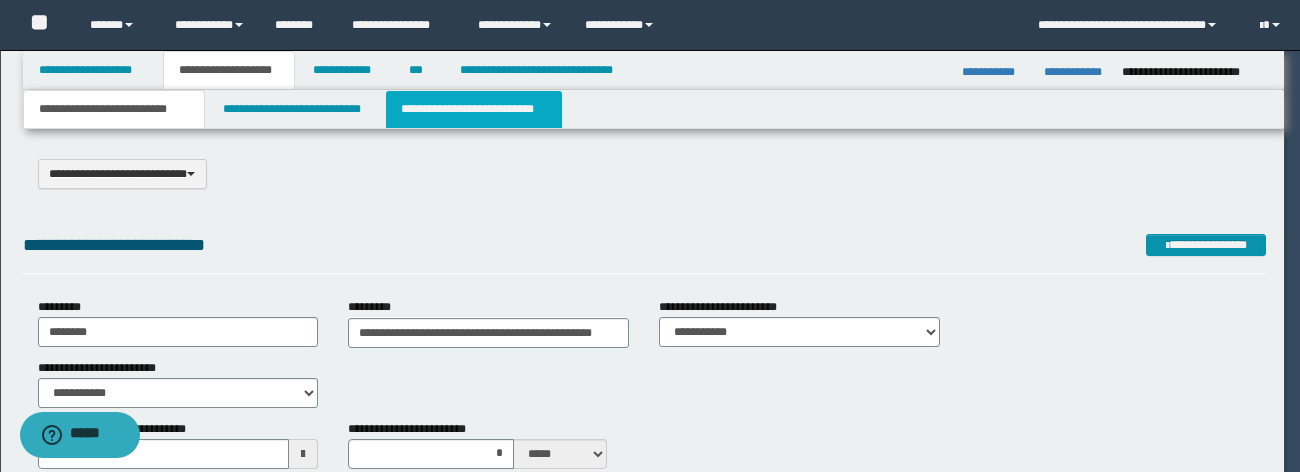 click on "**********" at bounding box center [474, 109] 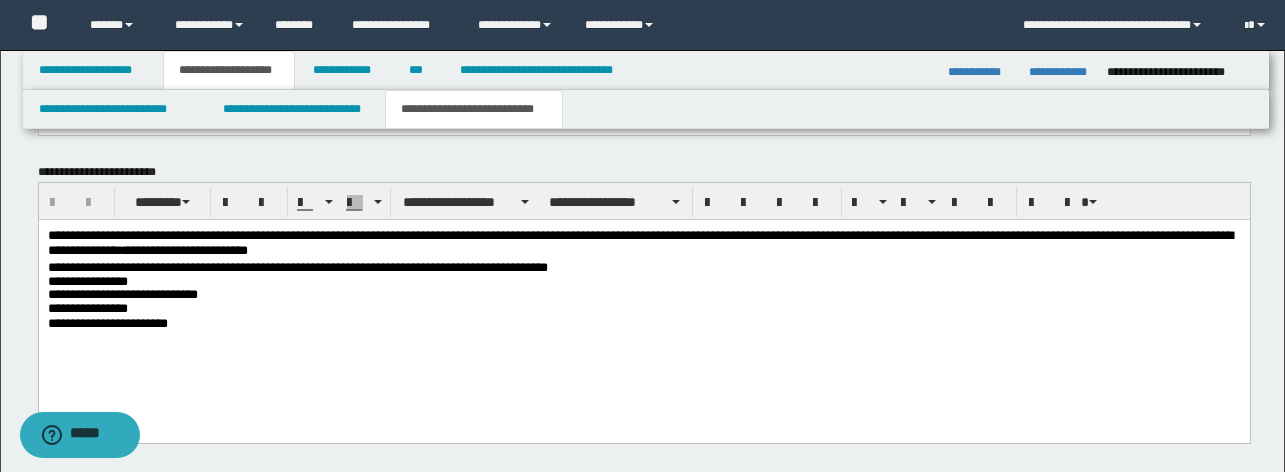 scroll, scrollTop: 1540, scrollLeft: 0, axis: vertical 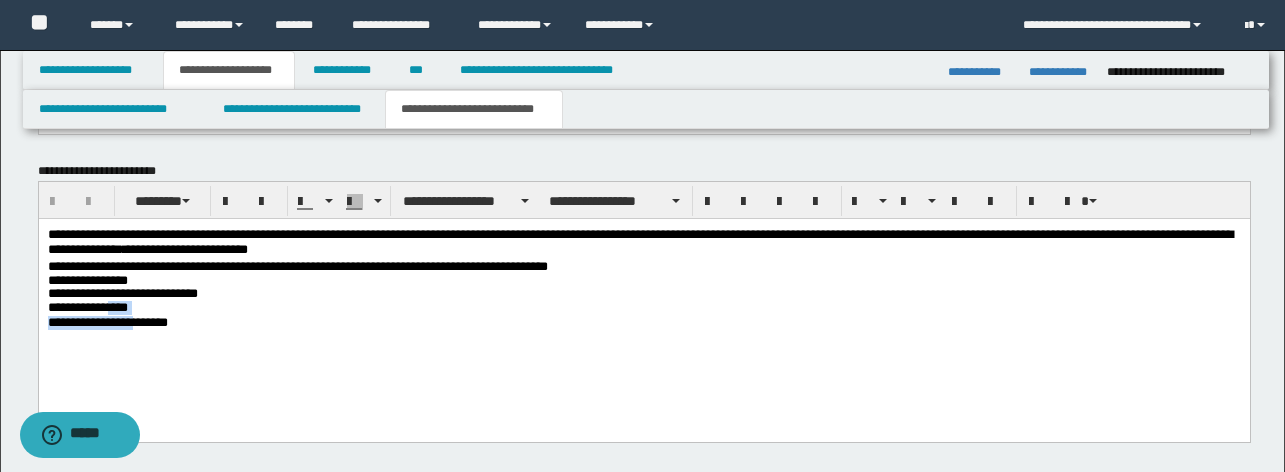 drag, startPoint x: 154, startPoint y: 317, endPoint x: 122, endPoint y: 312, distance: 32.38827 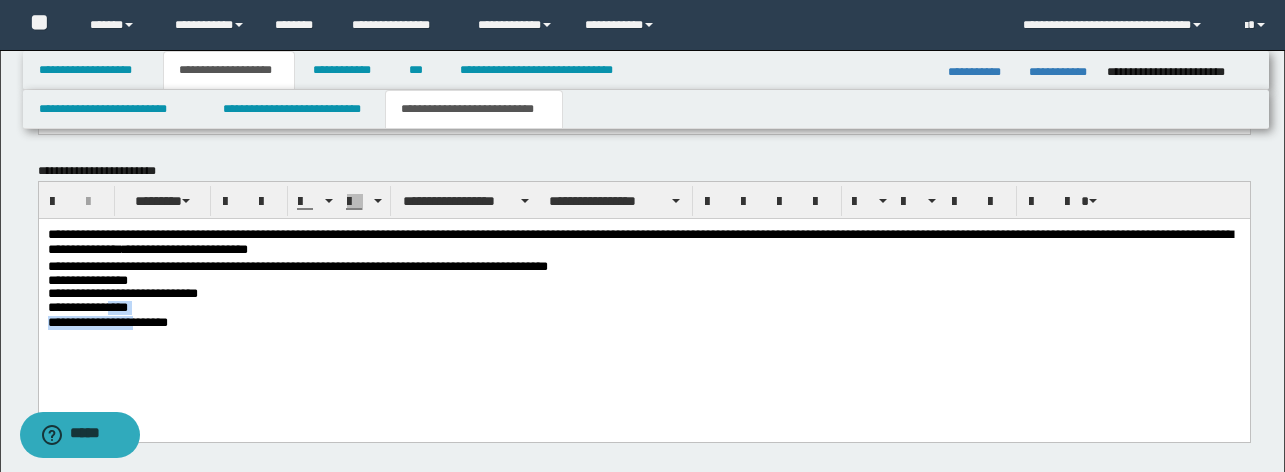 click on "**********" at bounding box center (642, 307) 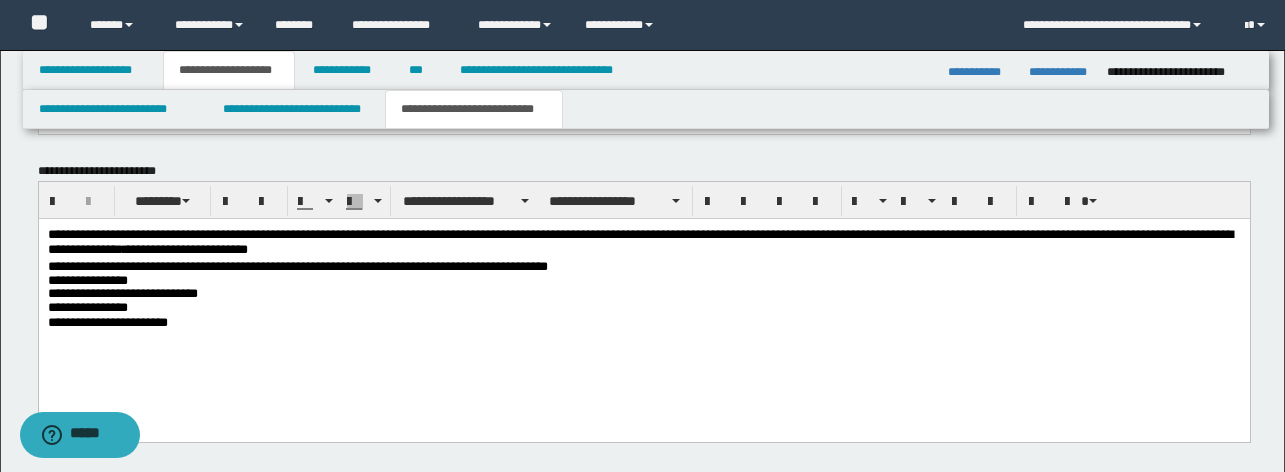 click on "**********" at bounding box center [642, 307] 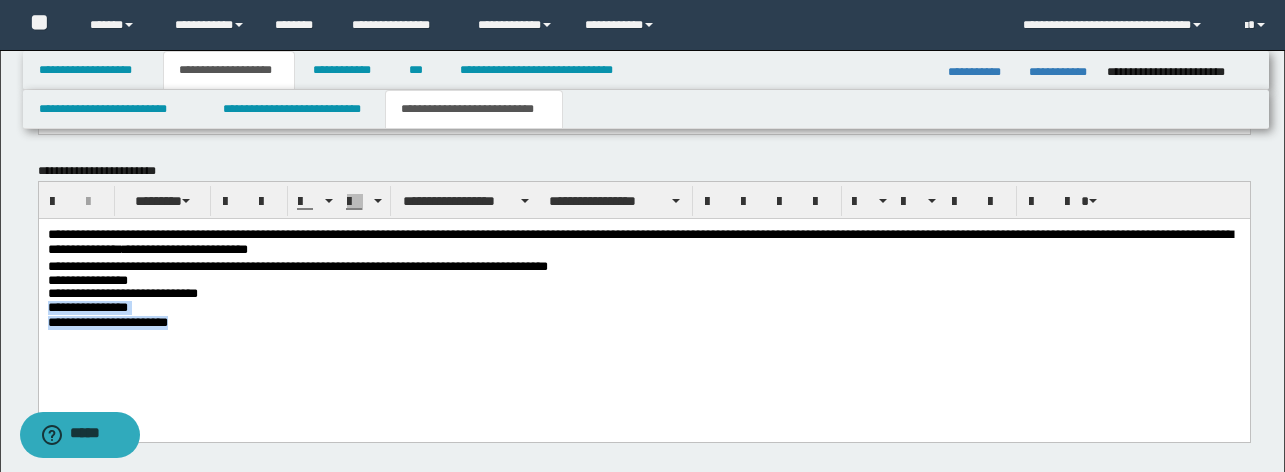 drag, startPoint x: 218, startPoint y: 330, endPoint x: 44, endPoint y: 309, distance: 175.26266 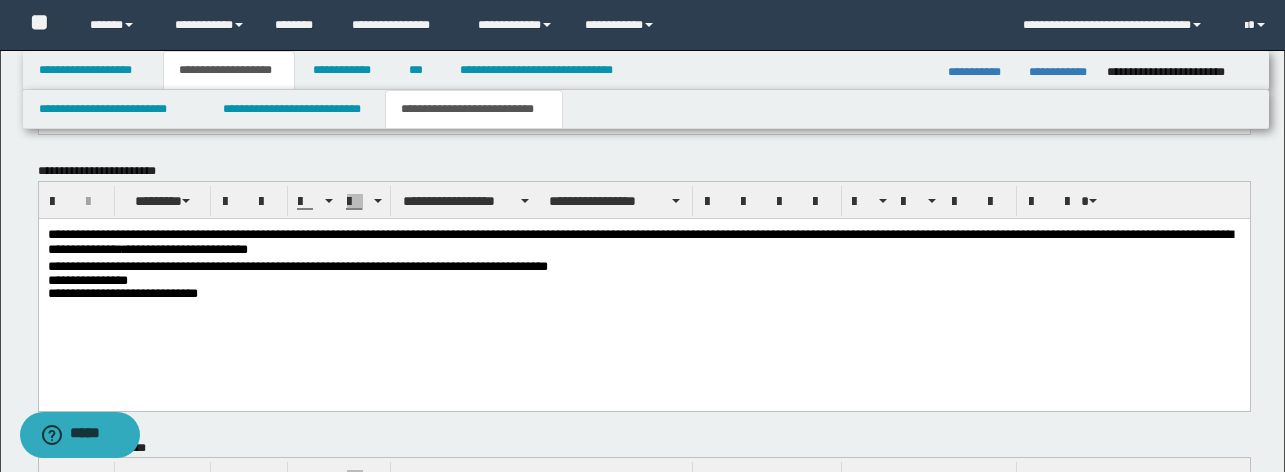 click on "**********" at bounding box center [129, 265] 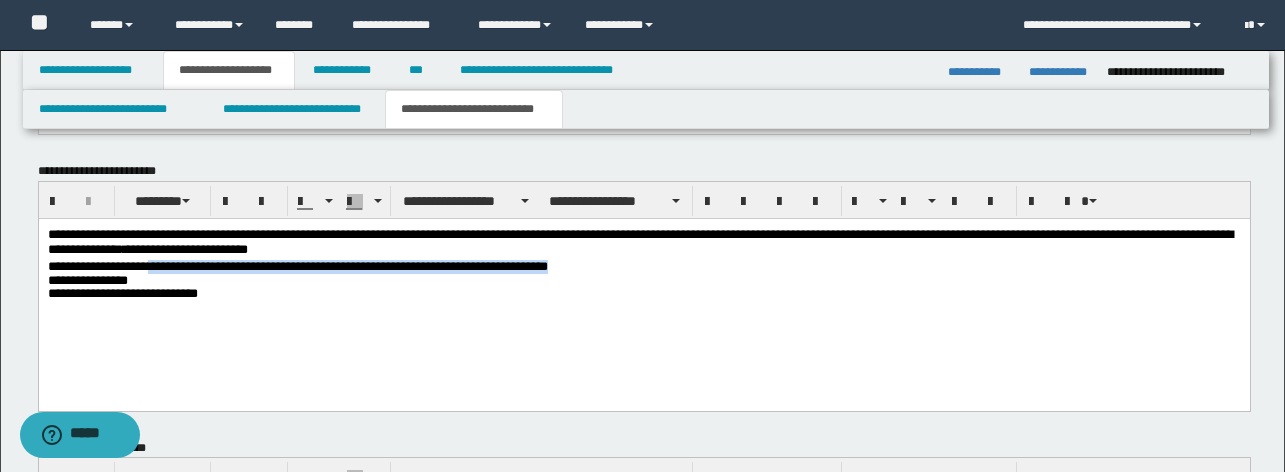 drag, startPoint x: 691, startPoint y: 270, endPoint x: 163, endPoint y: 269, distance: 528.001 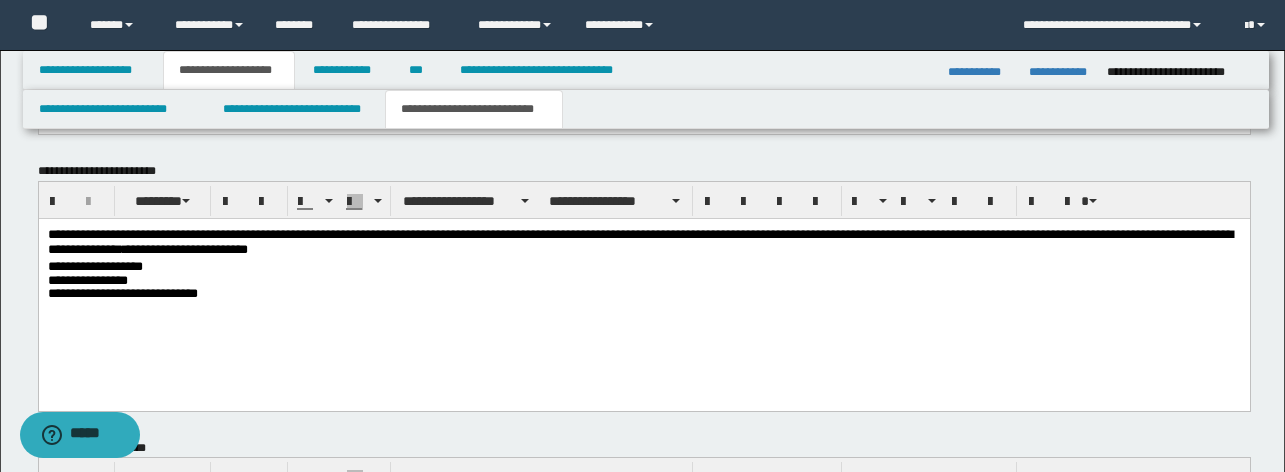 click on "[NUMBER] [STREET], [CITY], [STATE] [ZIP]" at bounding box center [643, 288] 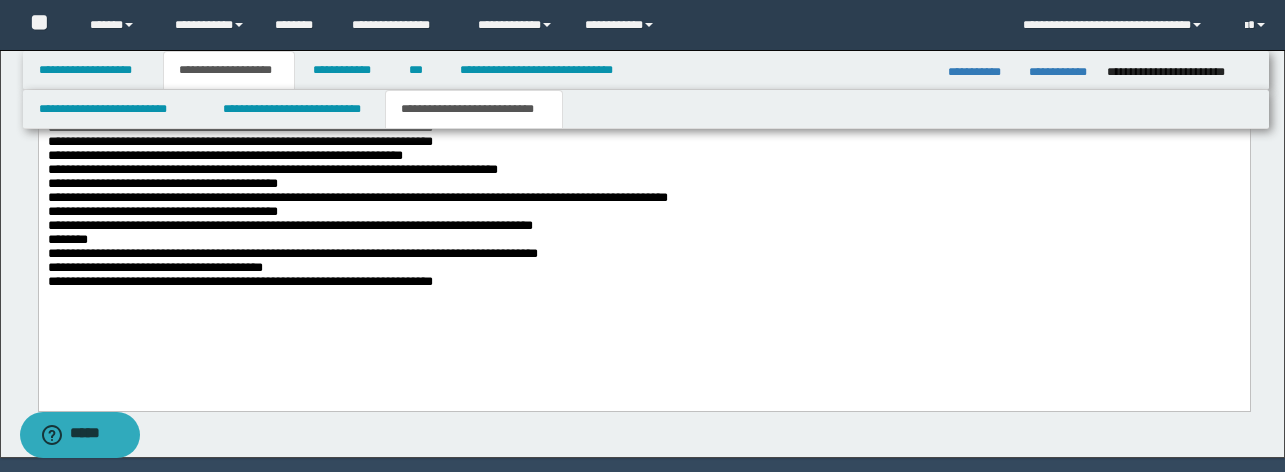 scroll, scrollTop: 1986, scrollLeft: 0, axis: vertical 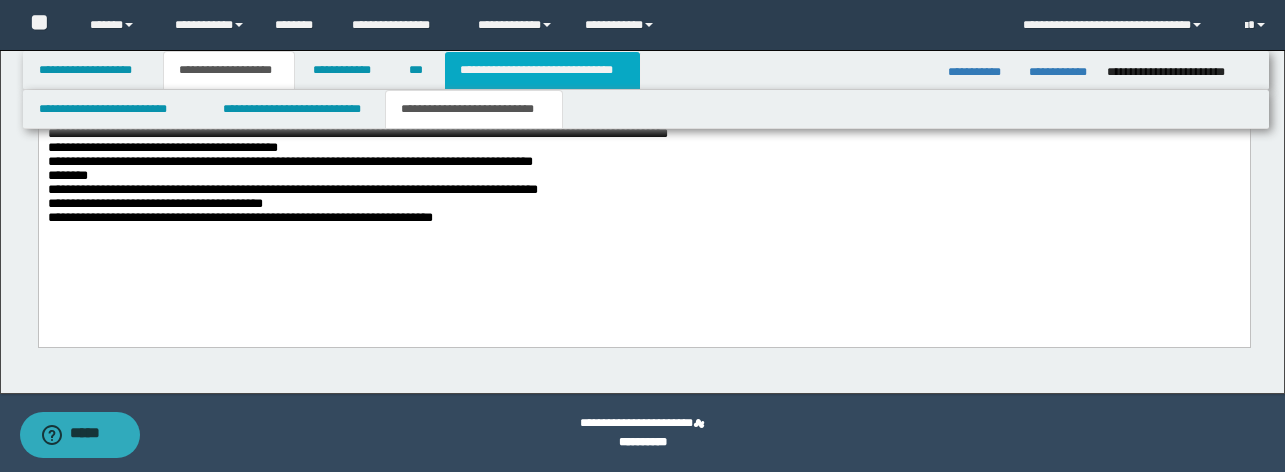 click on "**********" at bounding box center (542, 70) 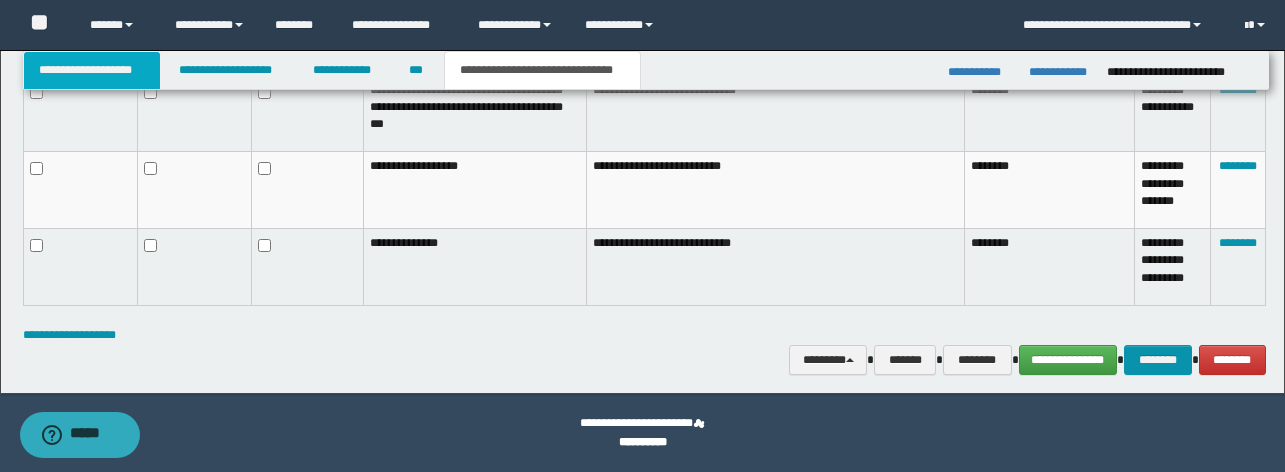 click on "**********" at bounding box center [92, 70] 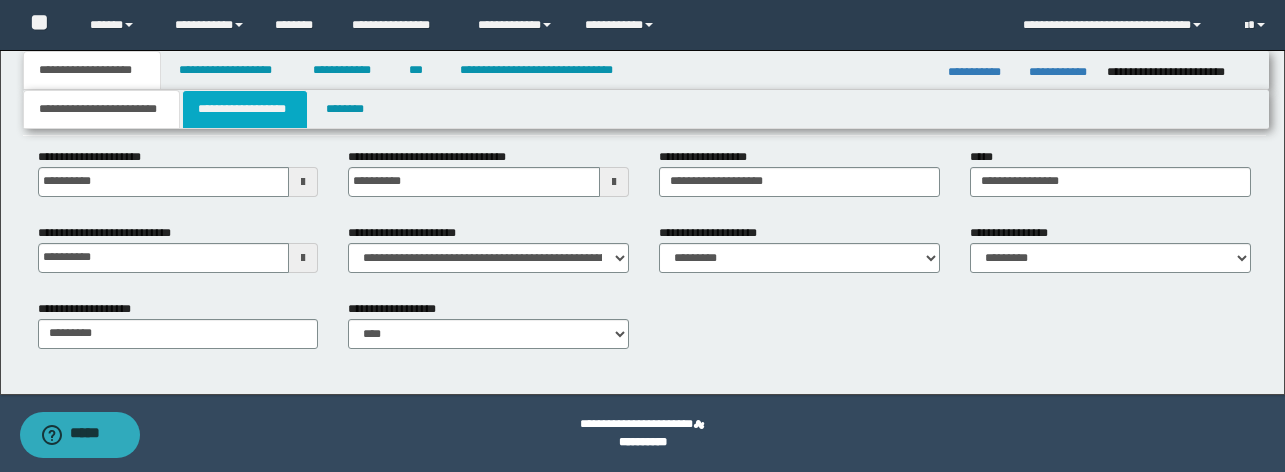 click on "**********" at bounding box center (245, 109) 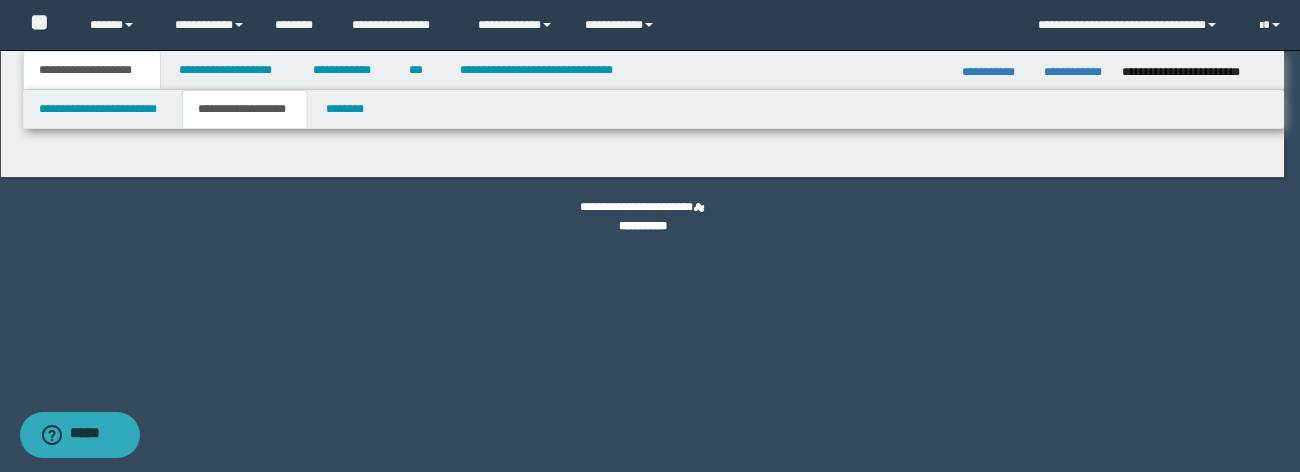 select on "*" 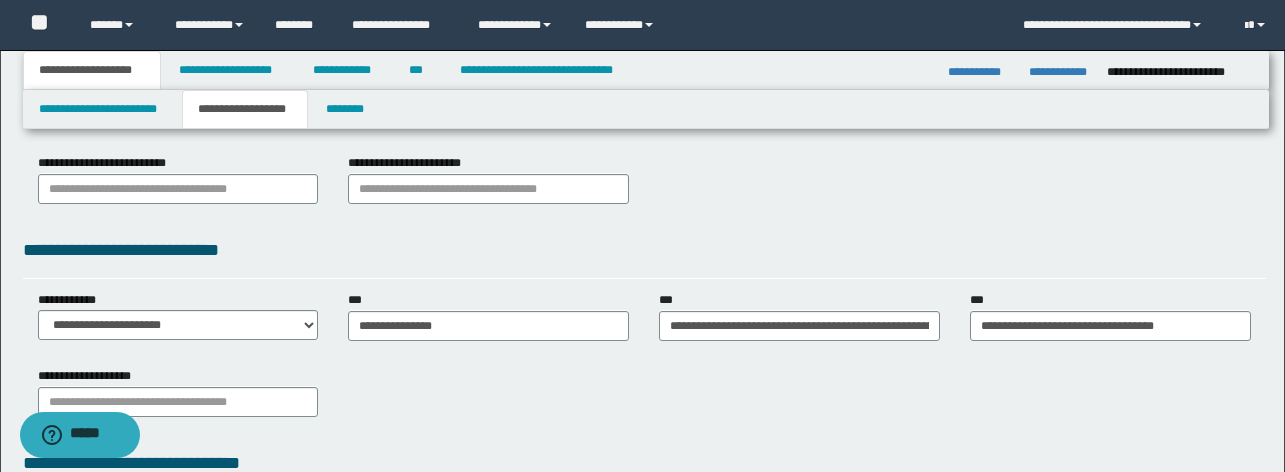scroll, scrollTop: 513, scrollLeft: 0, axis: vertical 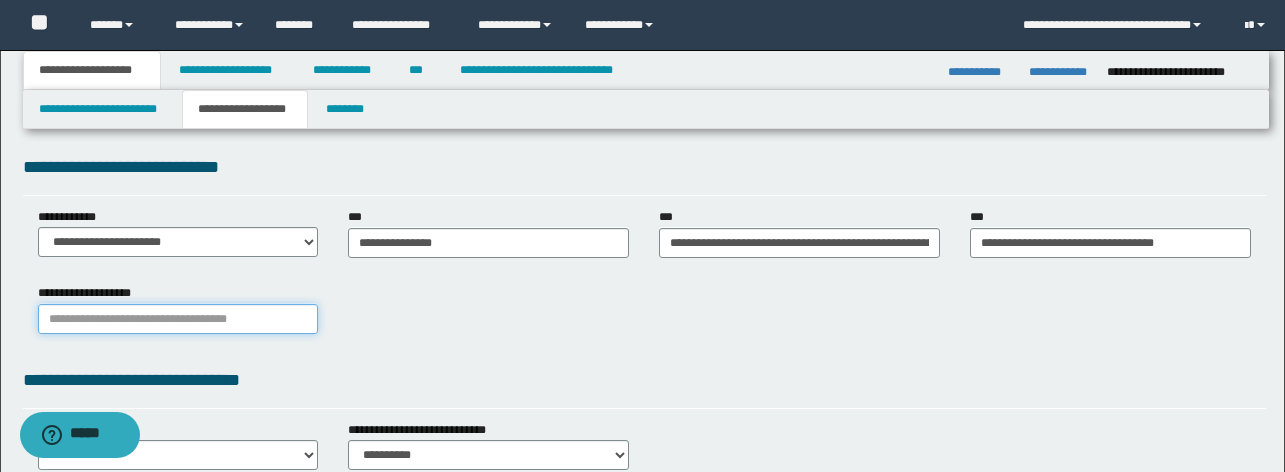 click on "**********" at bounding box center (178, 319) 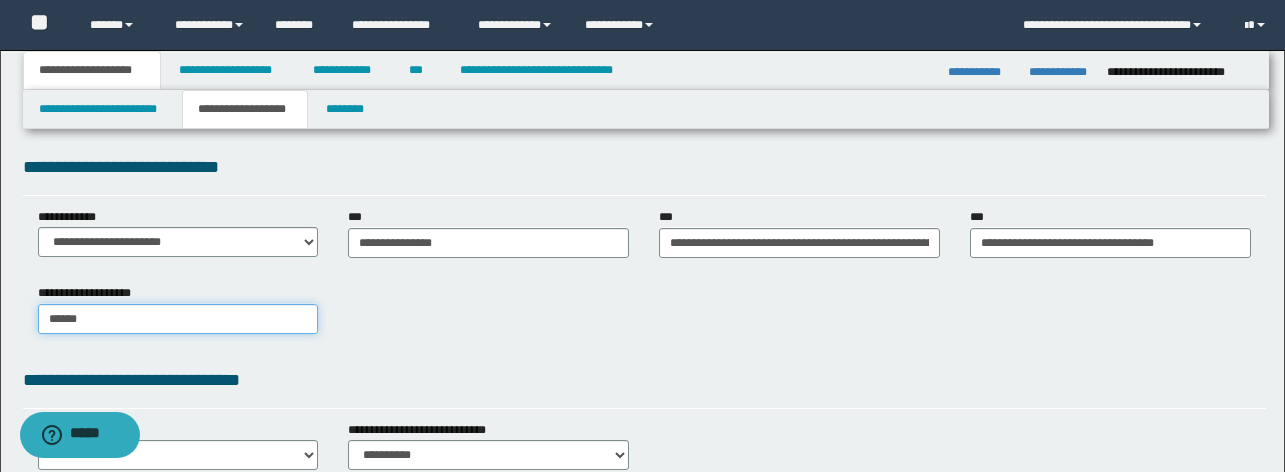 type on "*******" 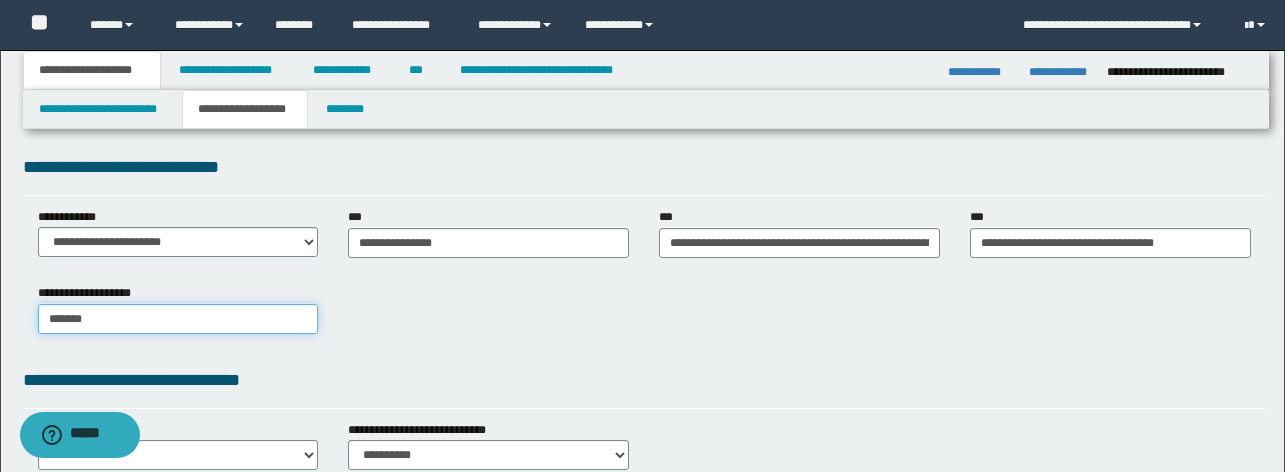 type on "*******" 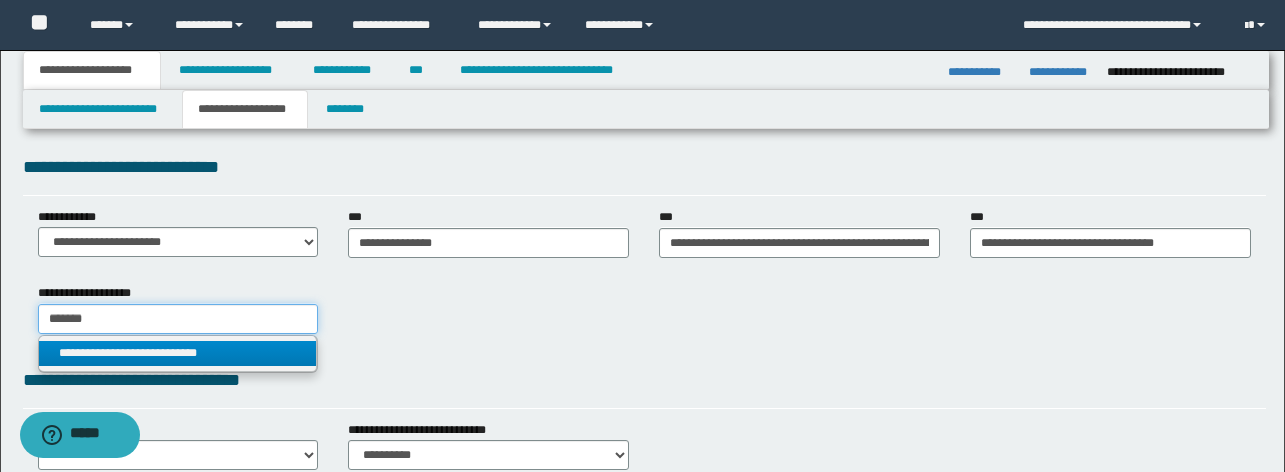 type on "*******" 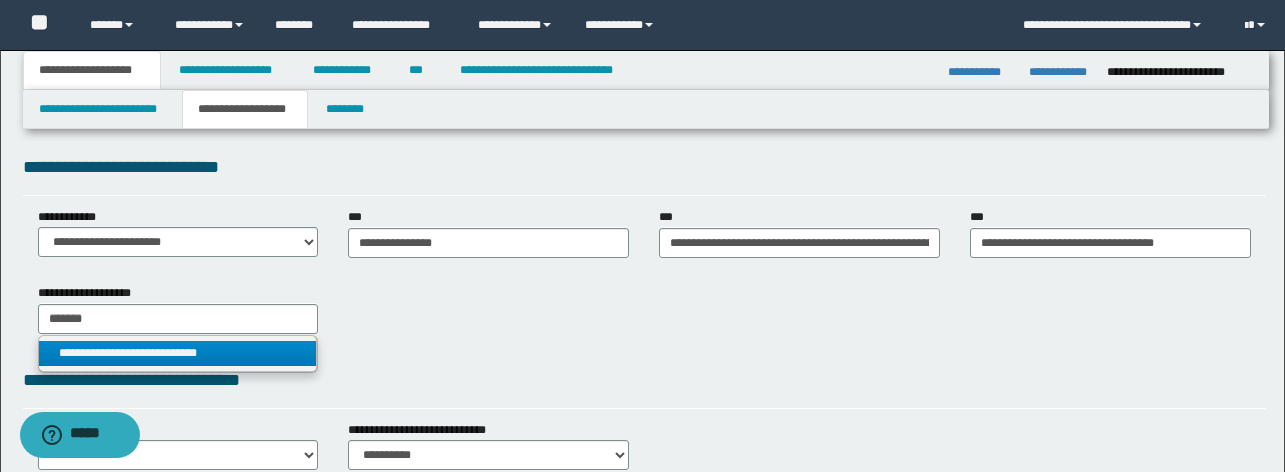 click on "**********" at bounding box center (178, 353) 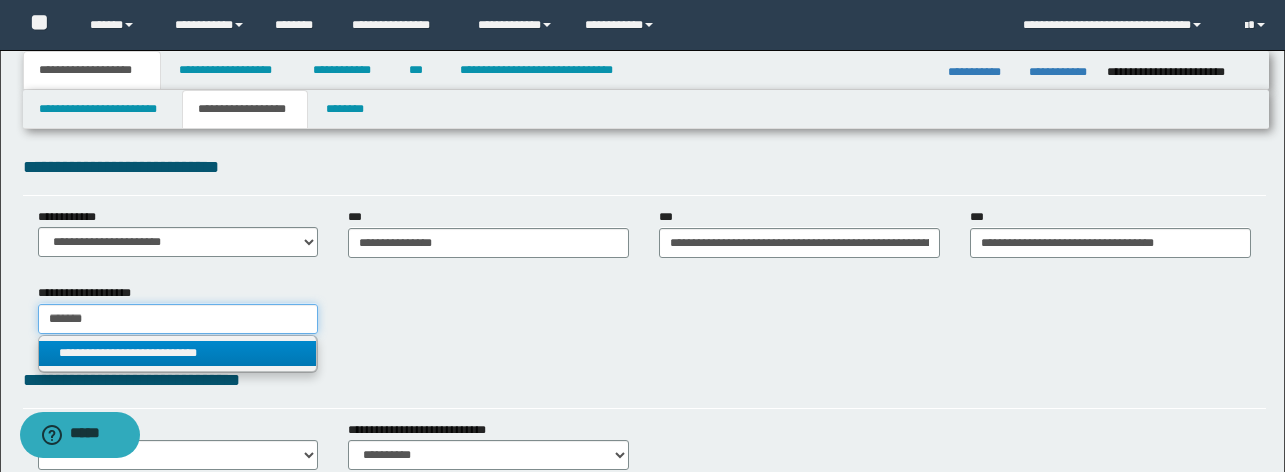 type 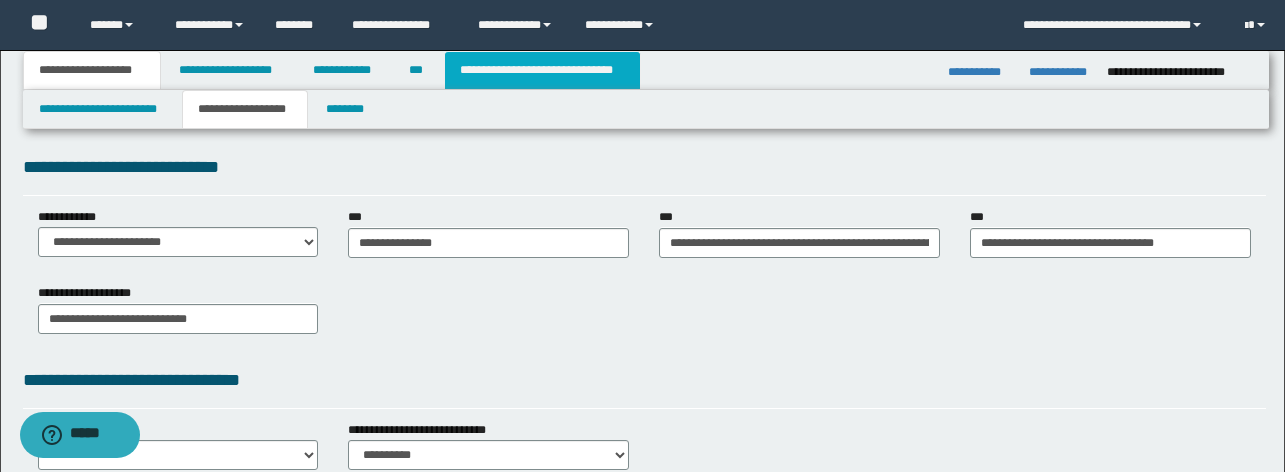 click on "**********" at bounding box center [542, 70] 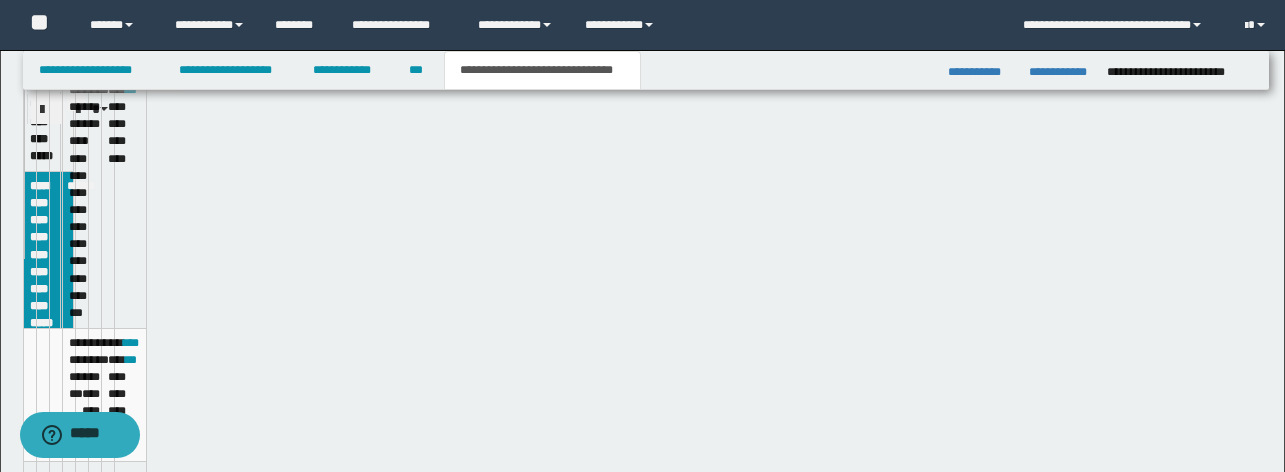 scroll, scrollTop: 482, scrollLeft: 0, axis: vertical 